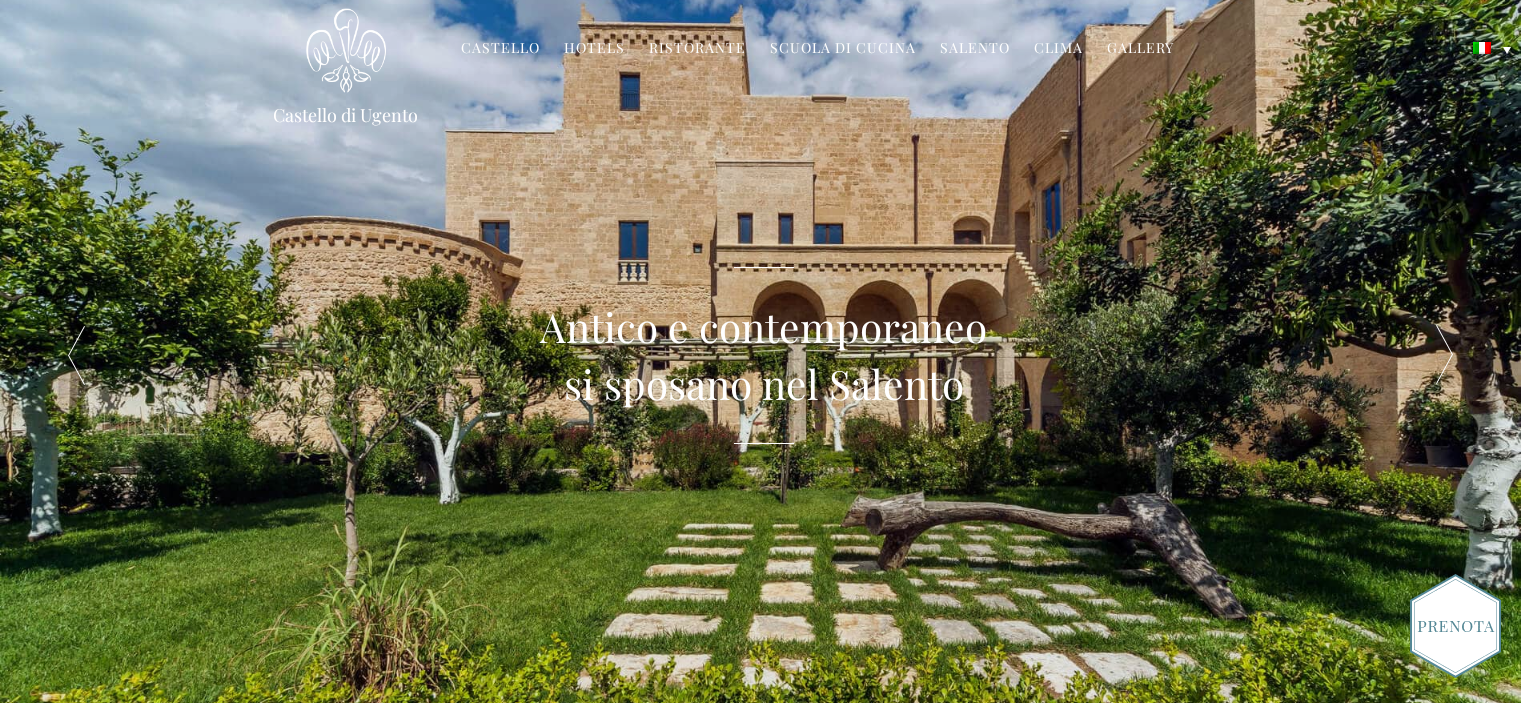 scroll, scrollTop: 0, scrollLeft: 0, axis: both 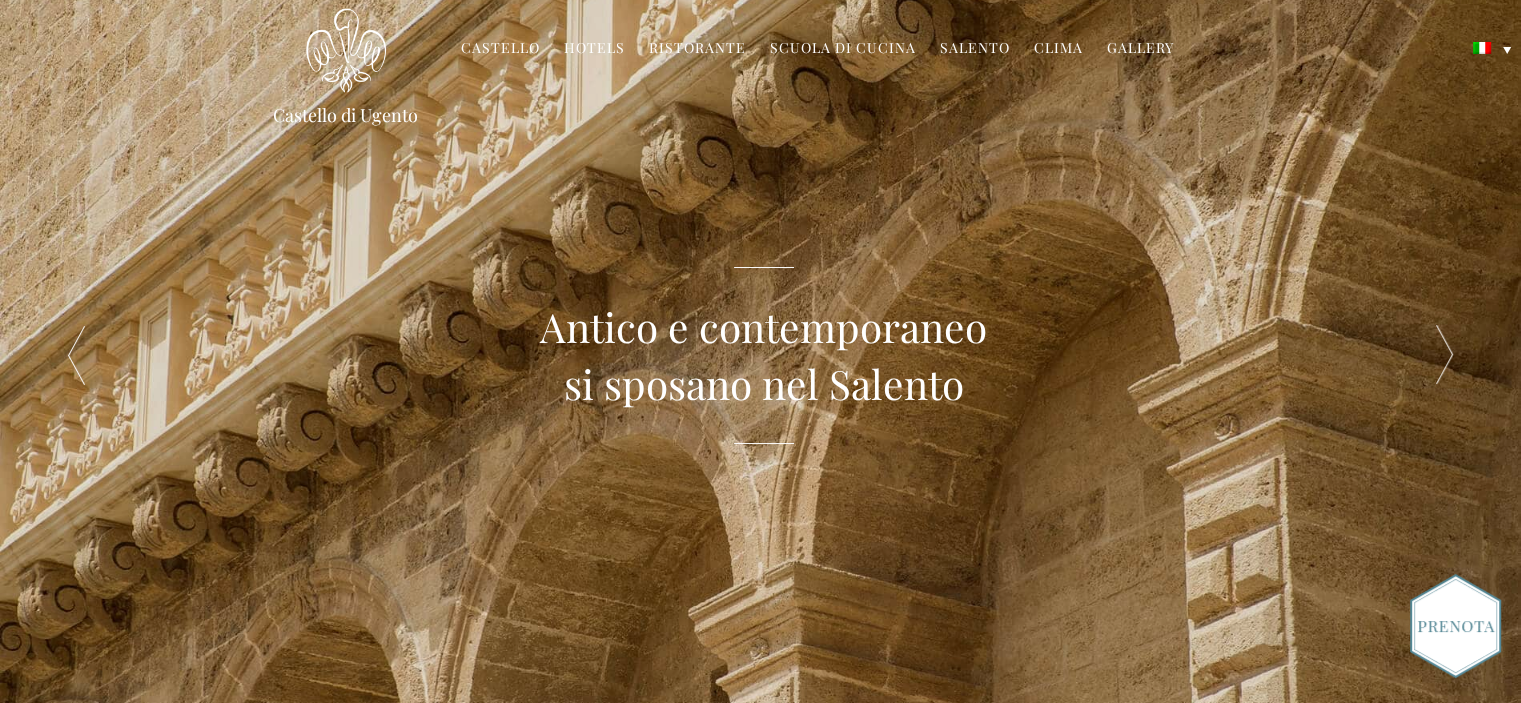 click on "Gallery" at bounding box center [1140, 49] 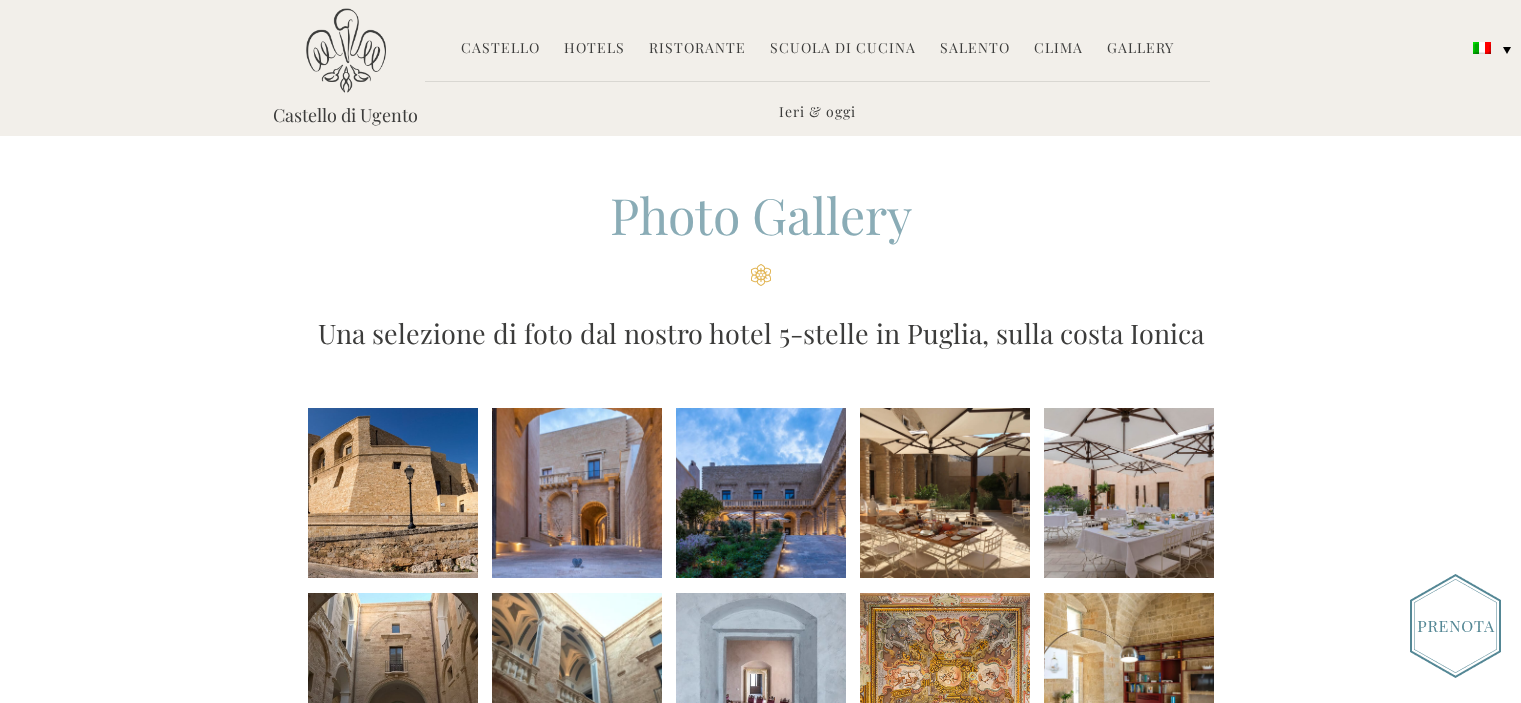 scroll, scrollTop: 0, scrollLeft: 0, axis: both 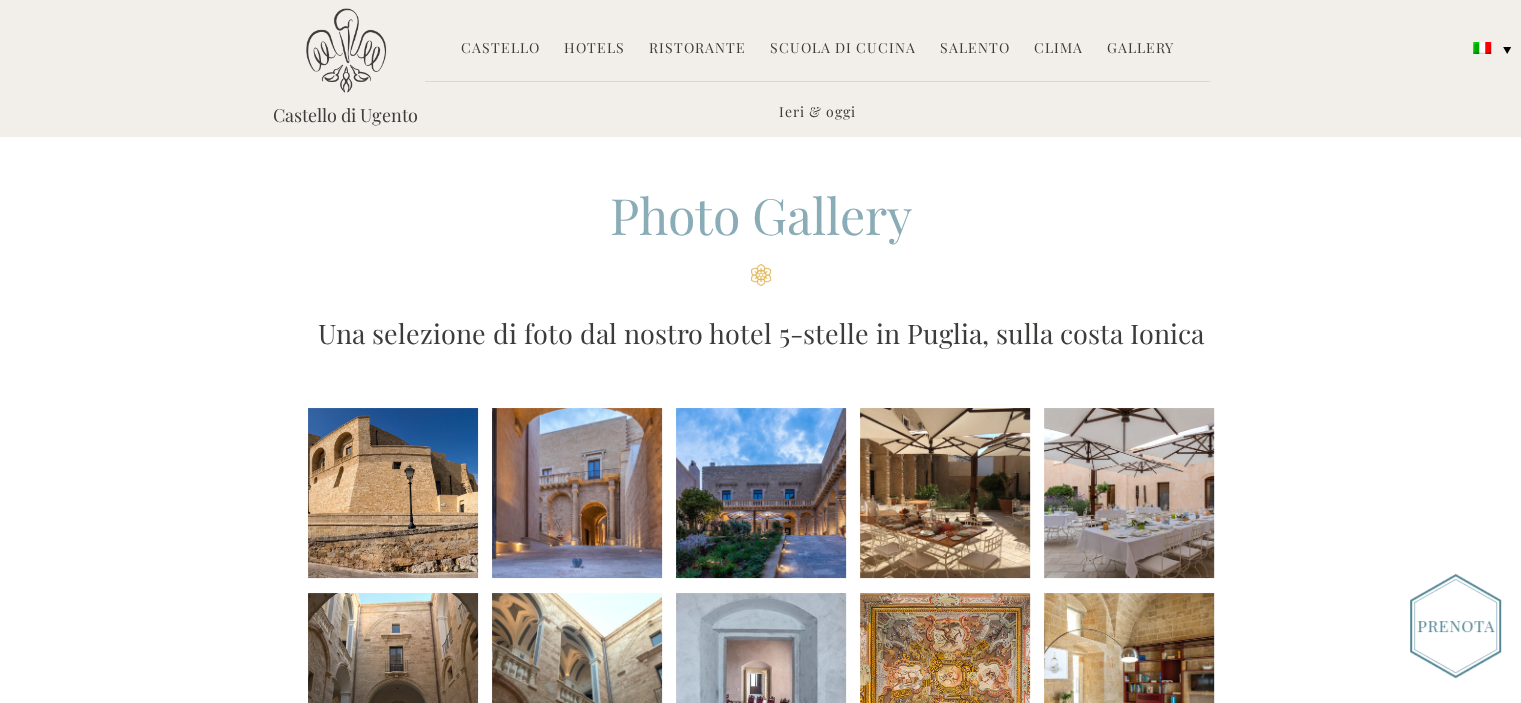 click on "Castello" at bounding box center (500, 49) 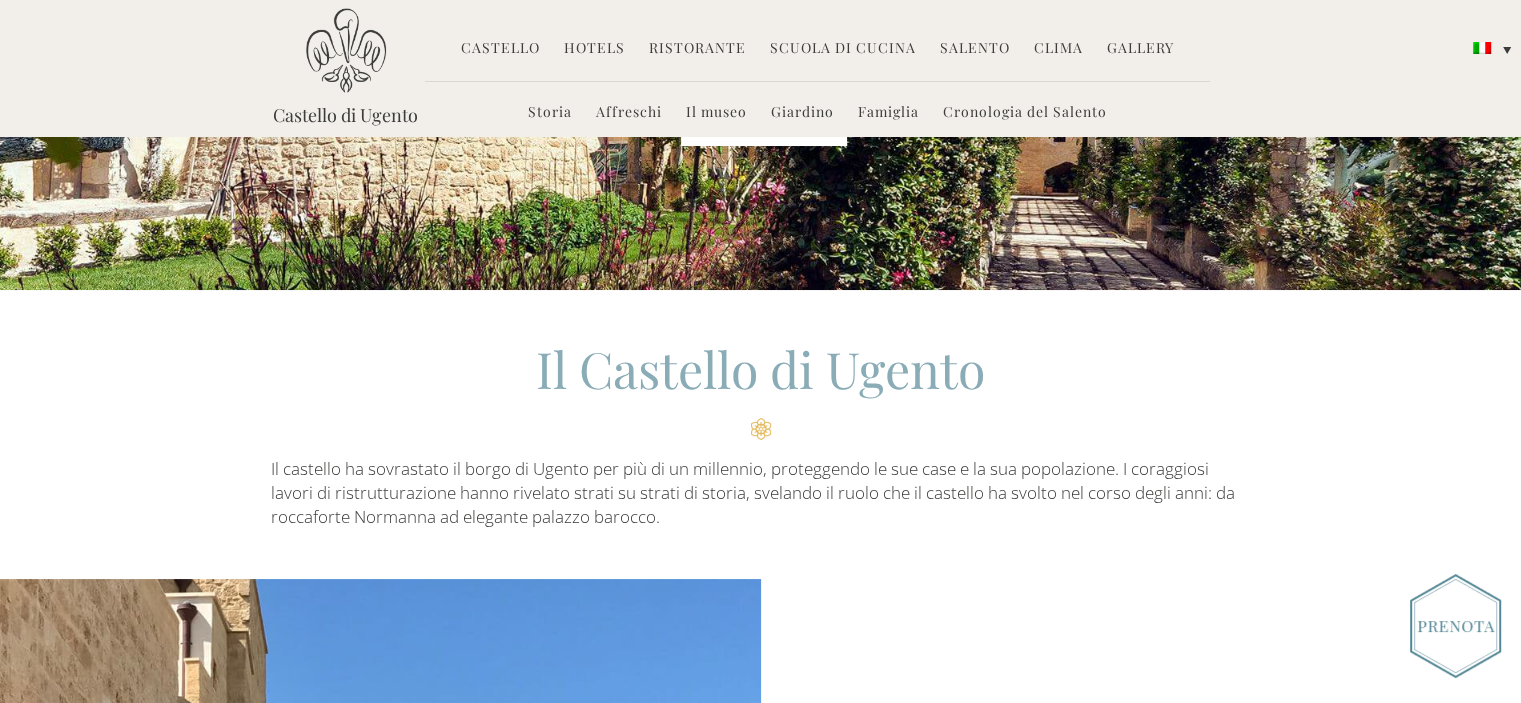 scroll, scrollTop: 0, scrollLeft: 0, axis: both 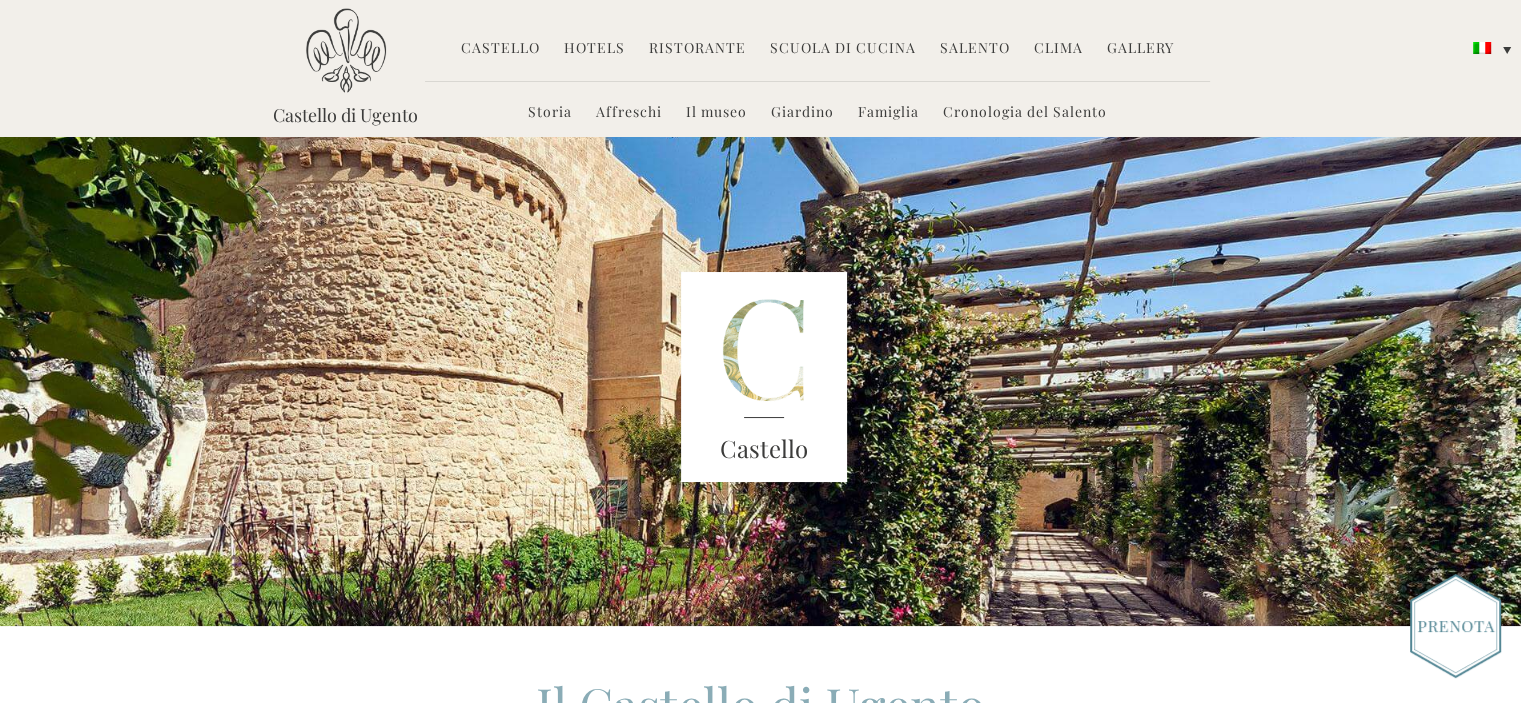 click on "Gallery" at bounding box center (1140, 49) 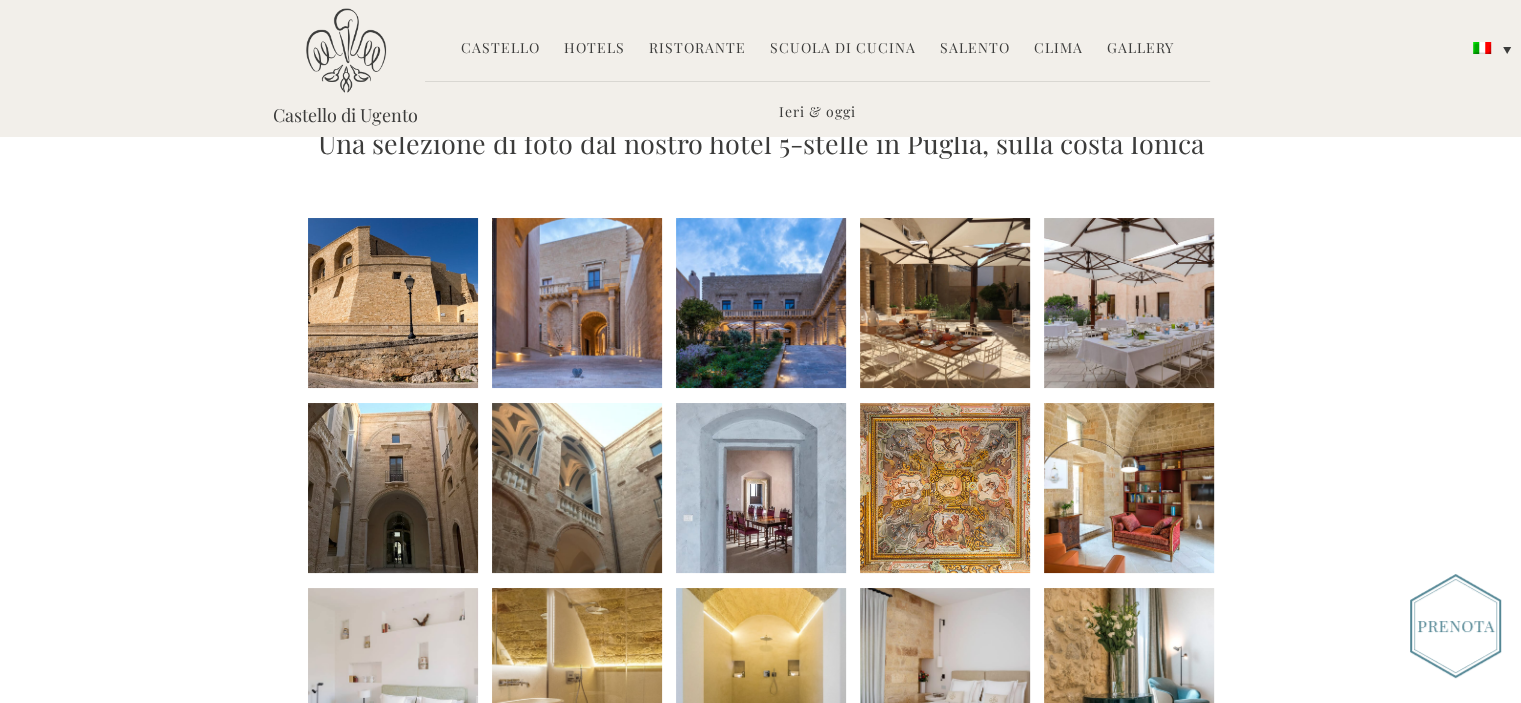 scroll, scrollTop: 0, scrollLeft: 0, axis: both 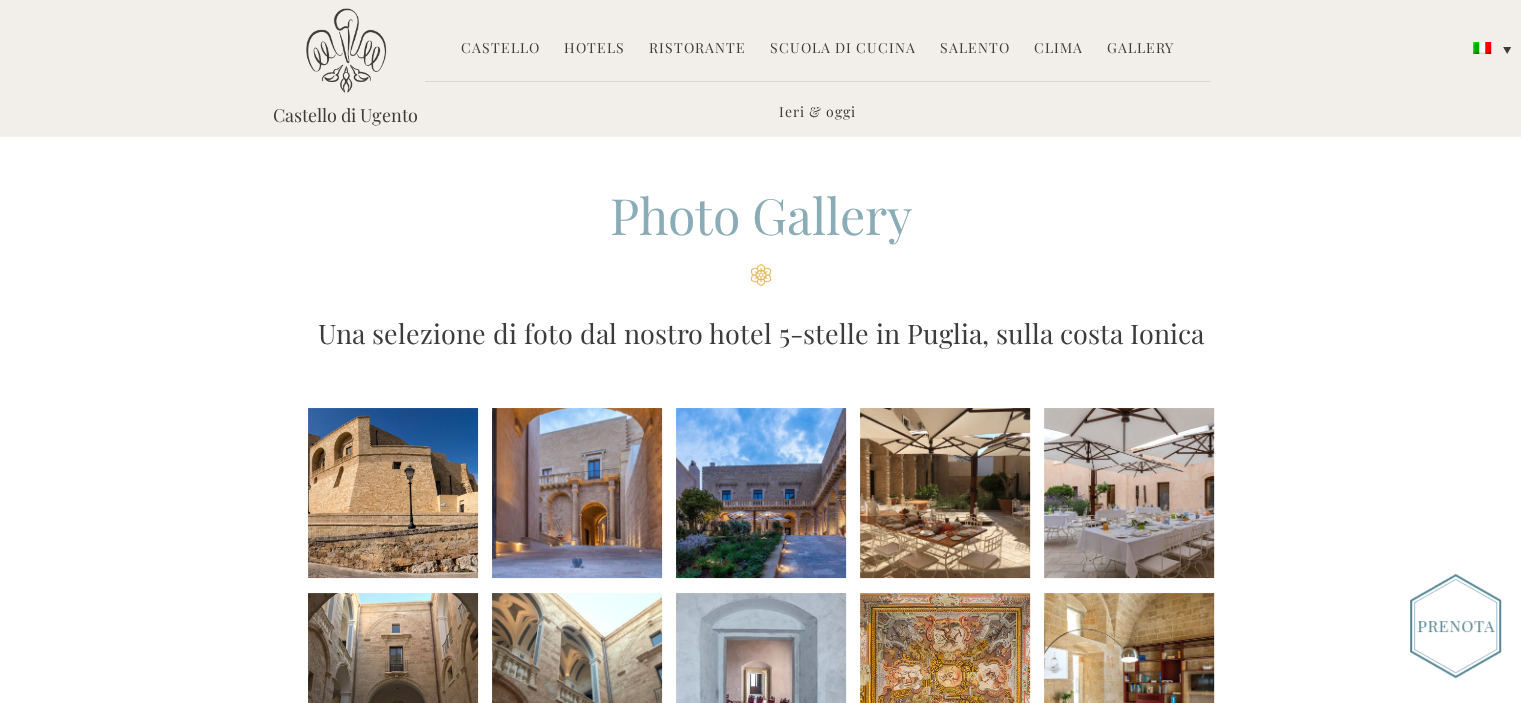 click on "Castello" at bounding box center (500, 49) 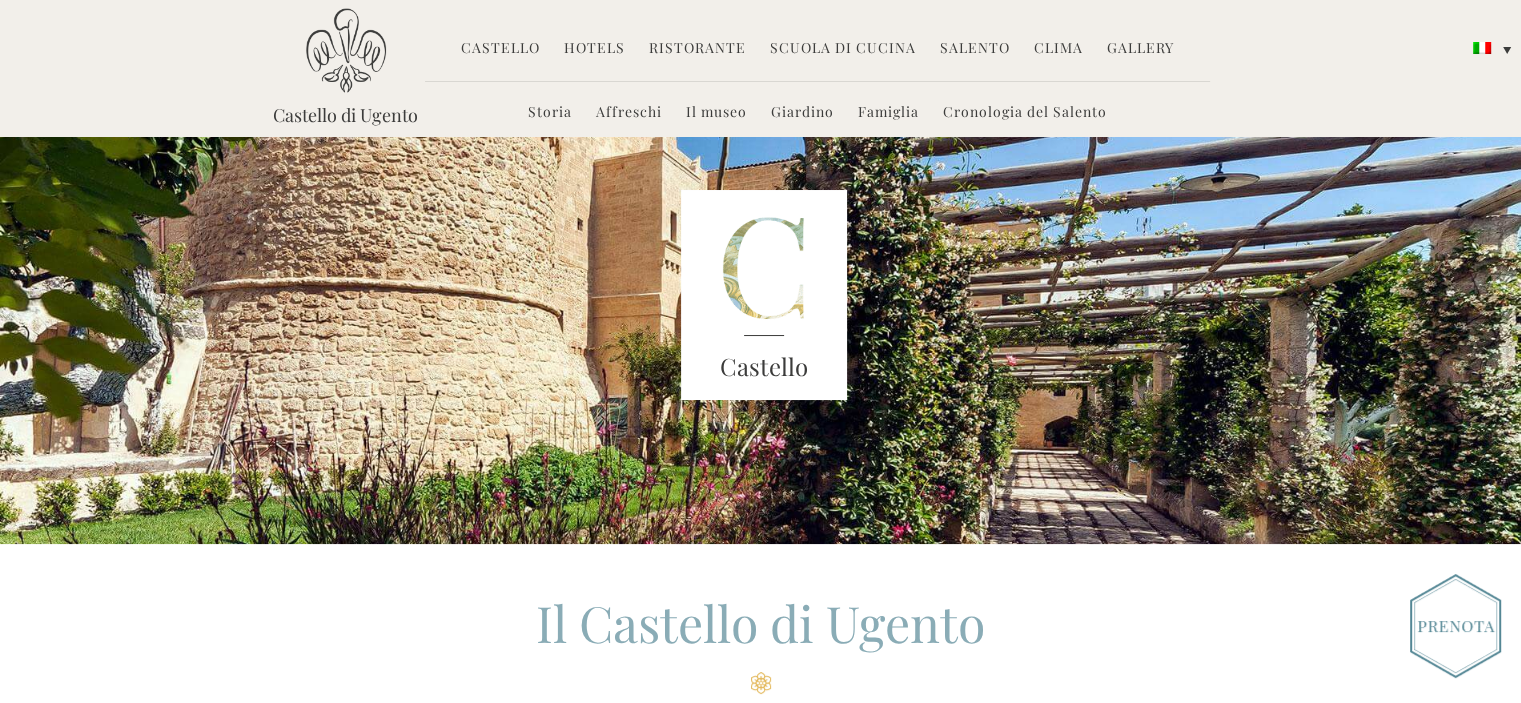 scroll, scrollTop: 0, scrollLeft: 0, axis: both 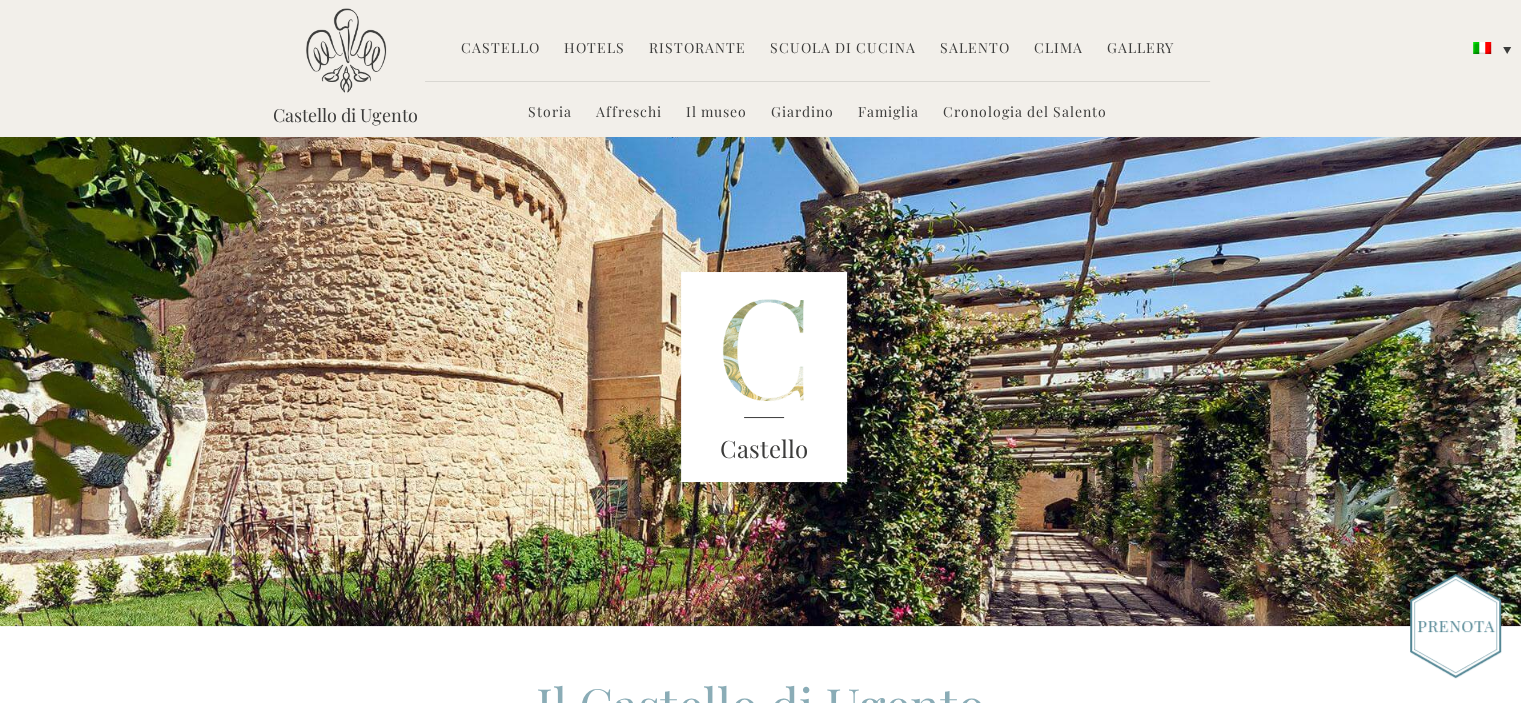 click on "Ristorante" at bounding box center [697, 49] 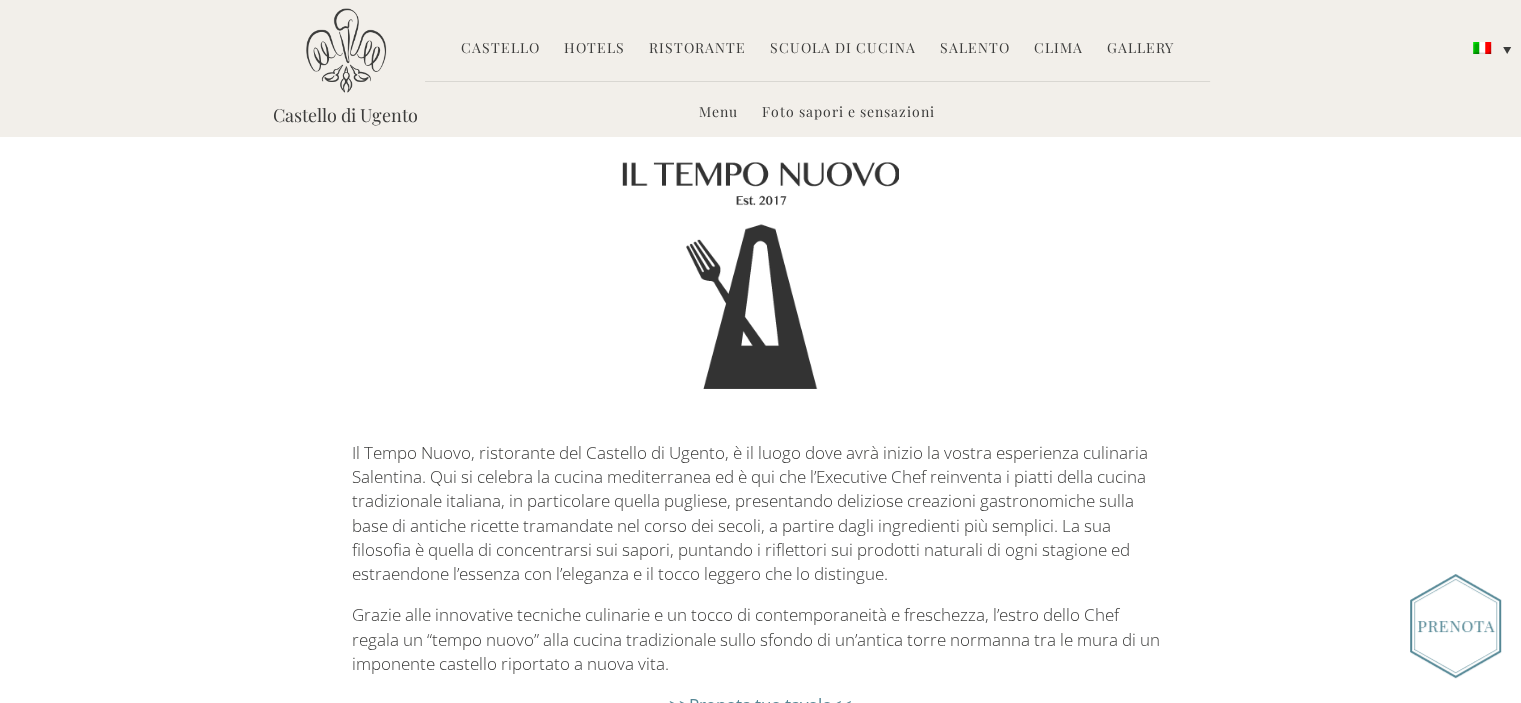 scroll, scrollTop: 100, scrollLeft: 0, axis: vertical 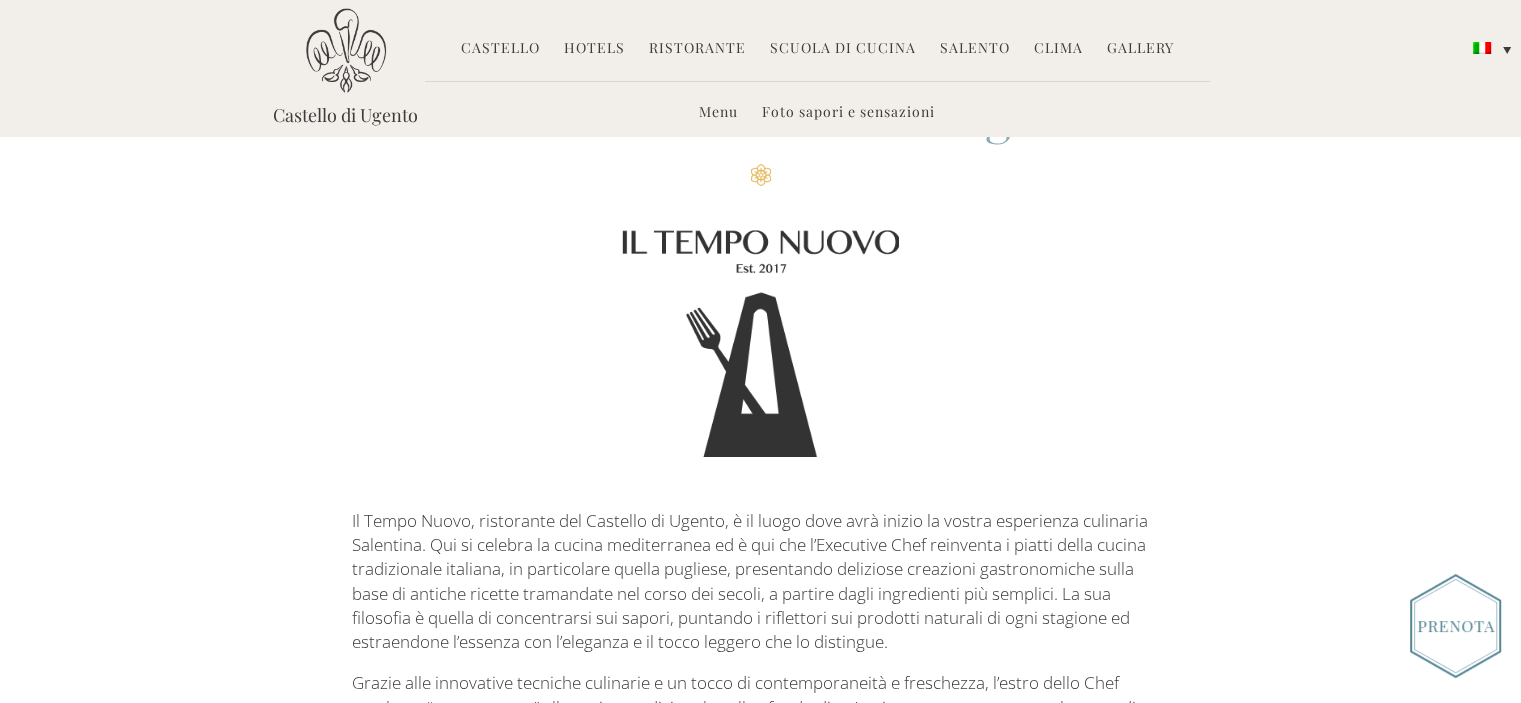 click on "Castello" at bounding box center [500, 49] 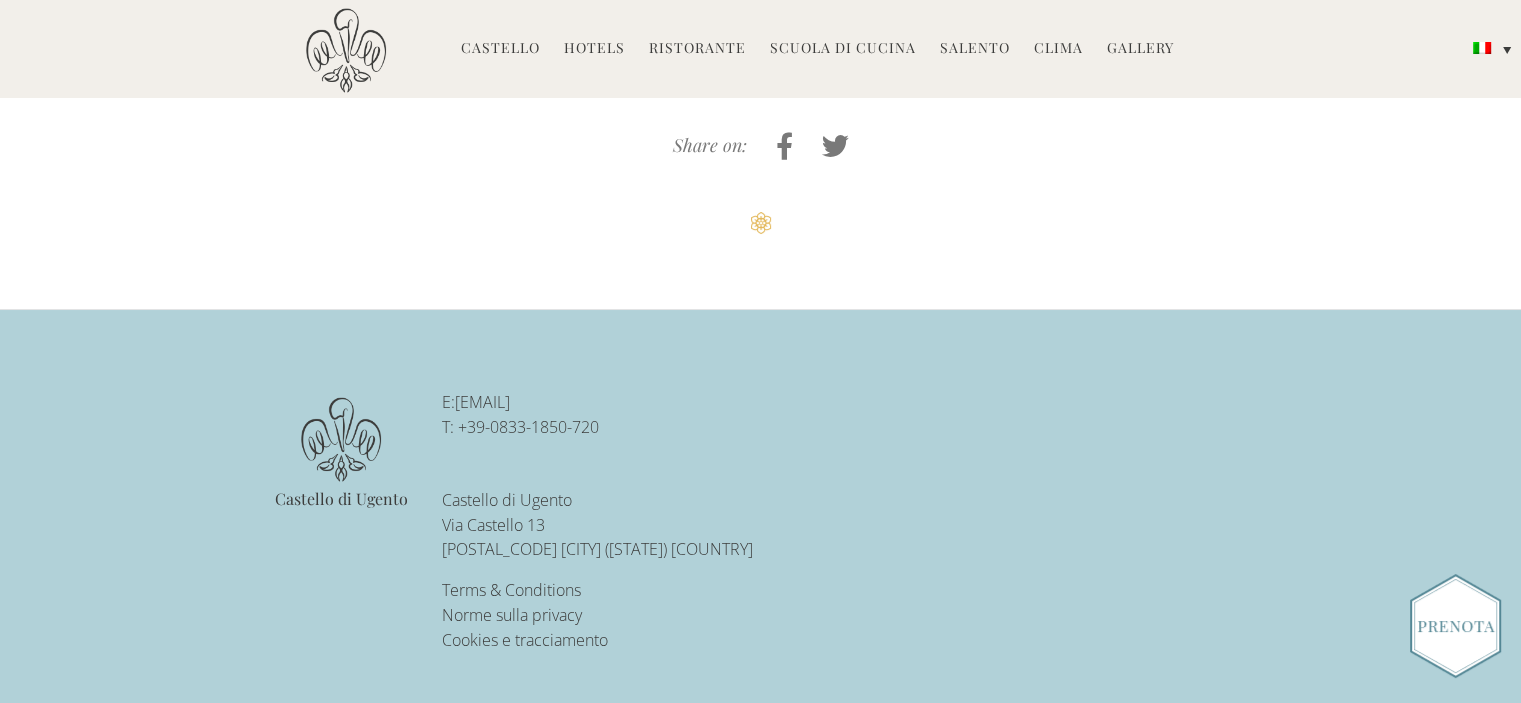 scroll, scrollTop: 4879, scrollLeft: 0, axis: vertical 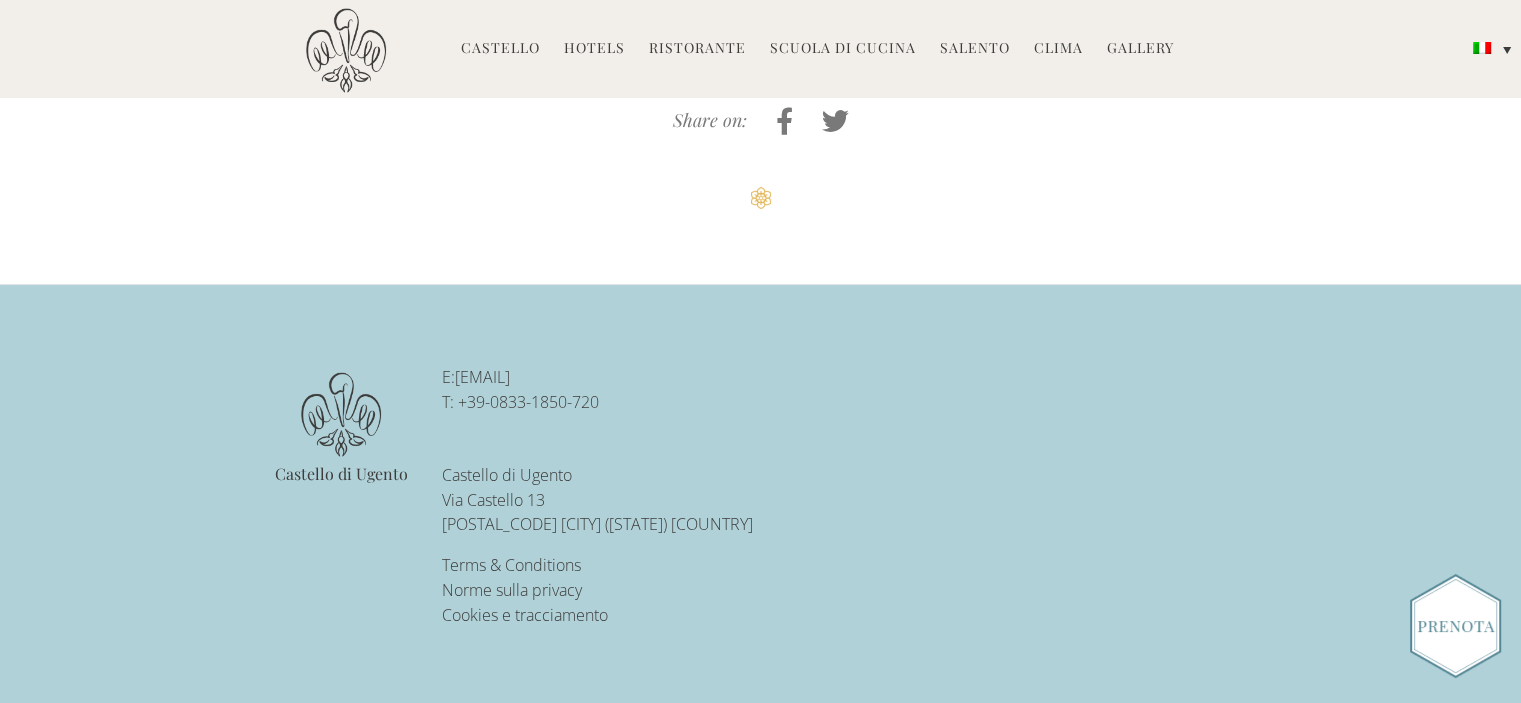 click on "reservations@example.com" at bounding box center (482, 377) 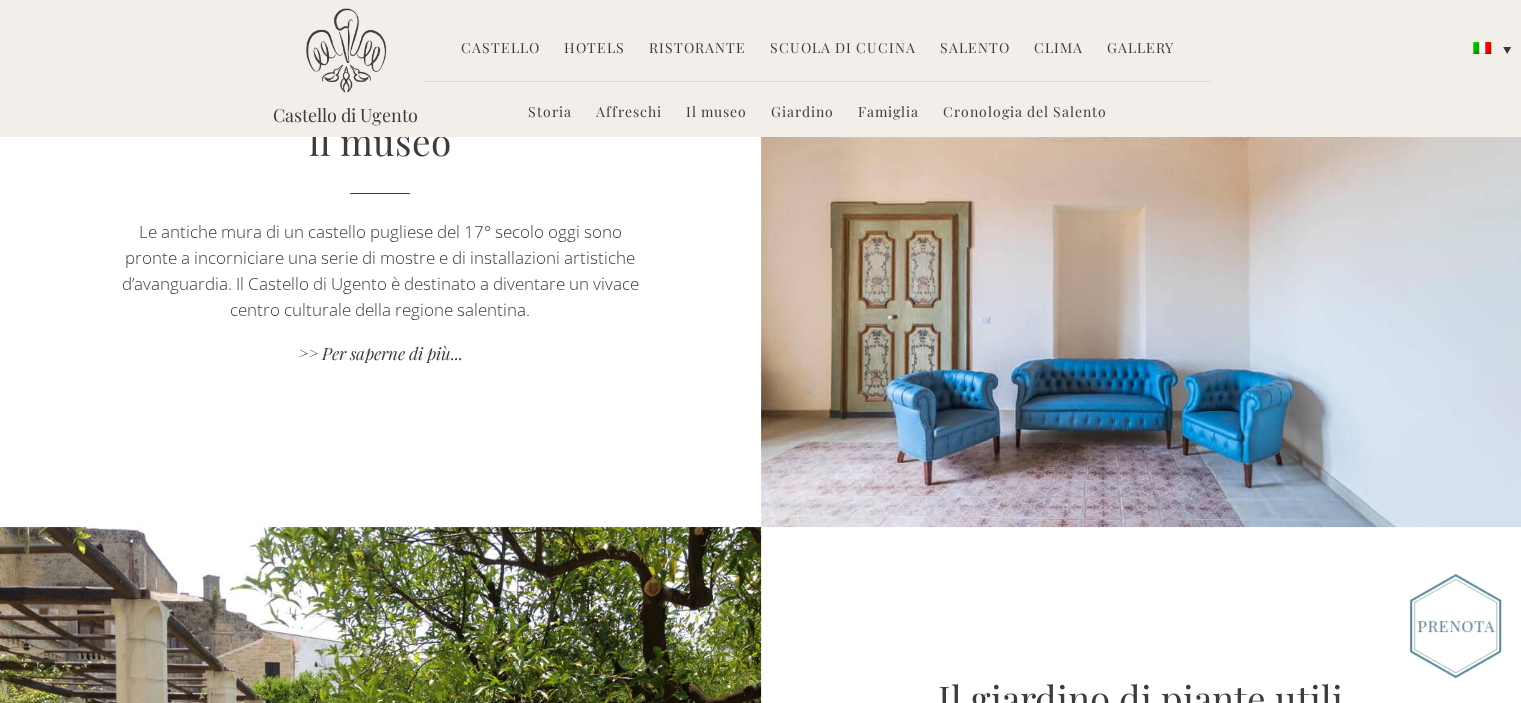 scroll, scrollTop: 2579, scrollLeft: 0, axis: vertical 